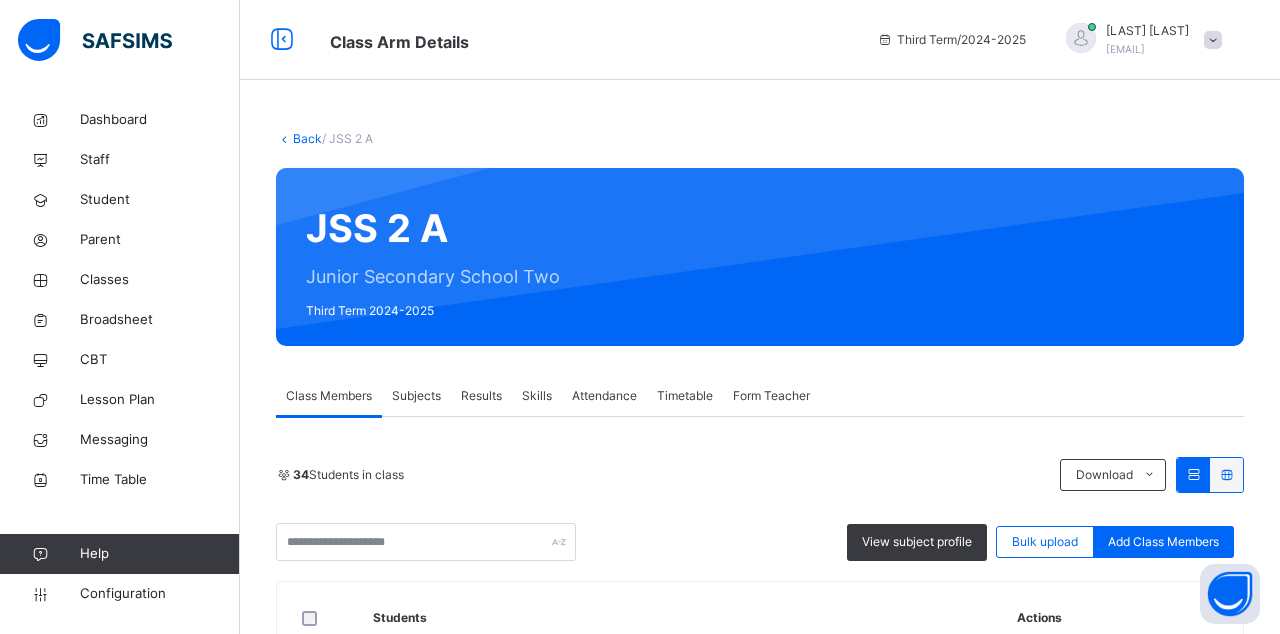 scroll, scrollTop: 47, scrollLeft: 0, axis: vertical 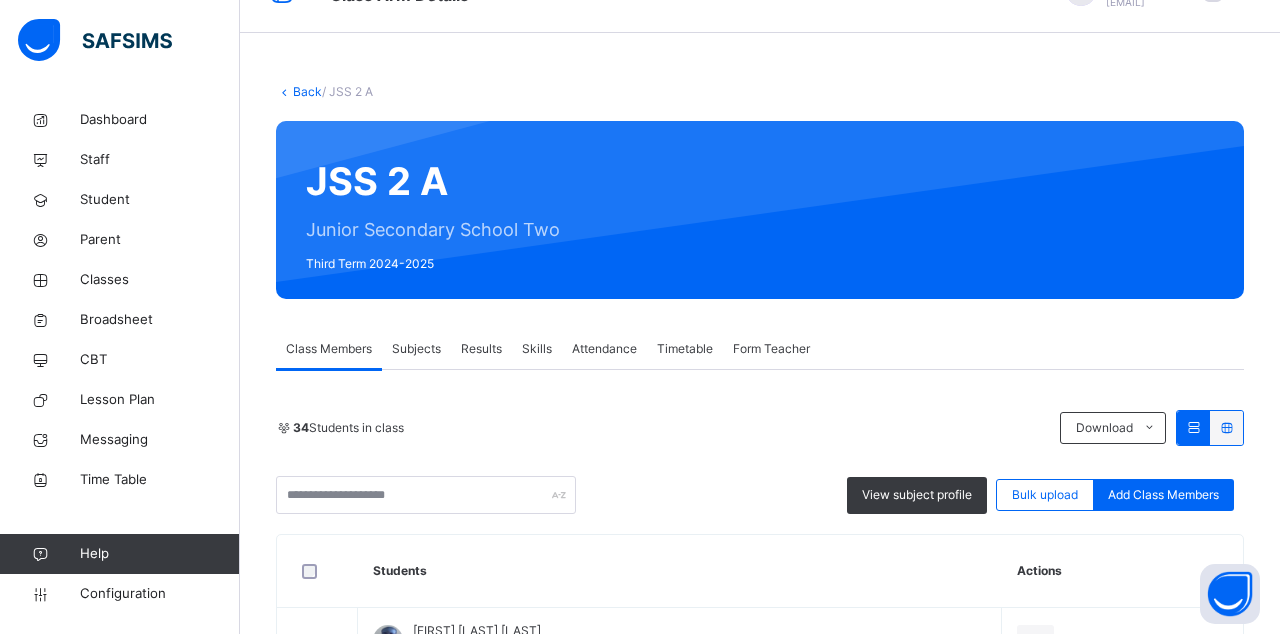 click on "34  Students in class Download Pdf Report Excel Report" at bounding box center [760, 428] 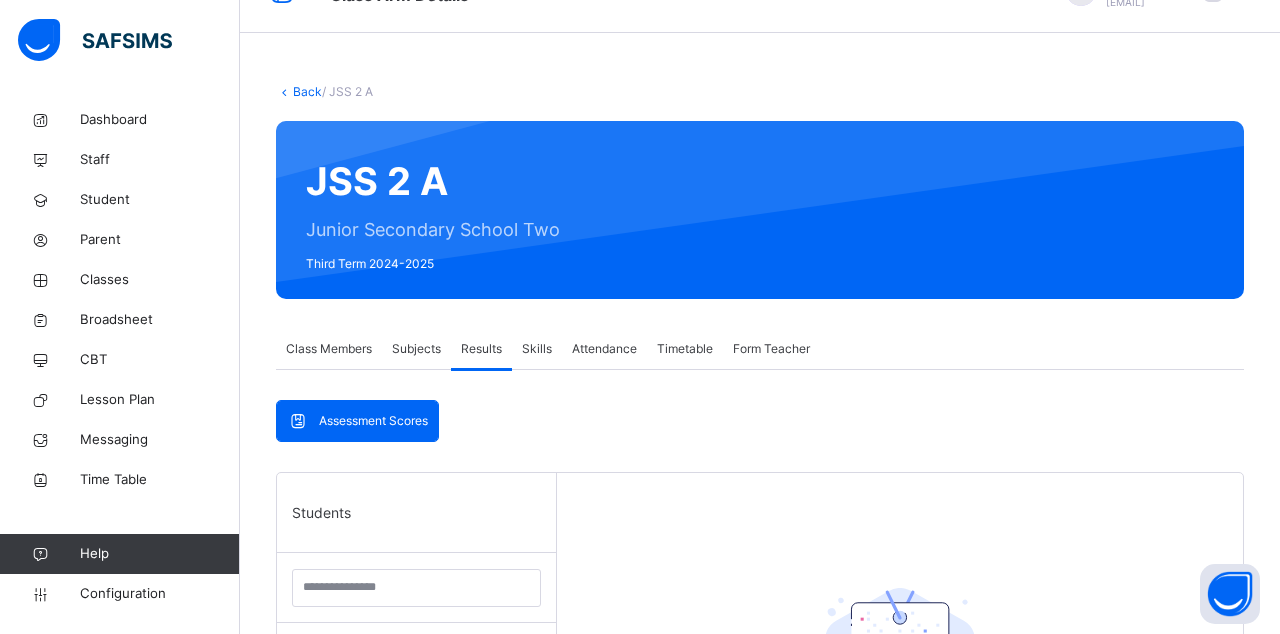 click on "[FIRST] [LAST] [LAST]" at bounding box center [421, 647] 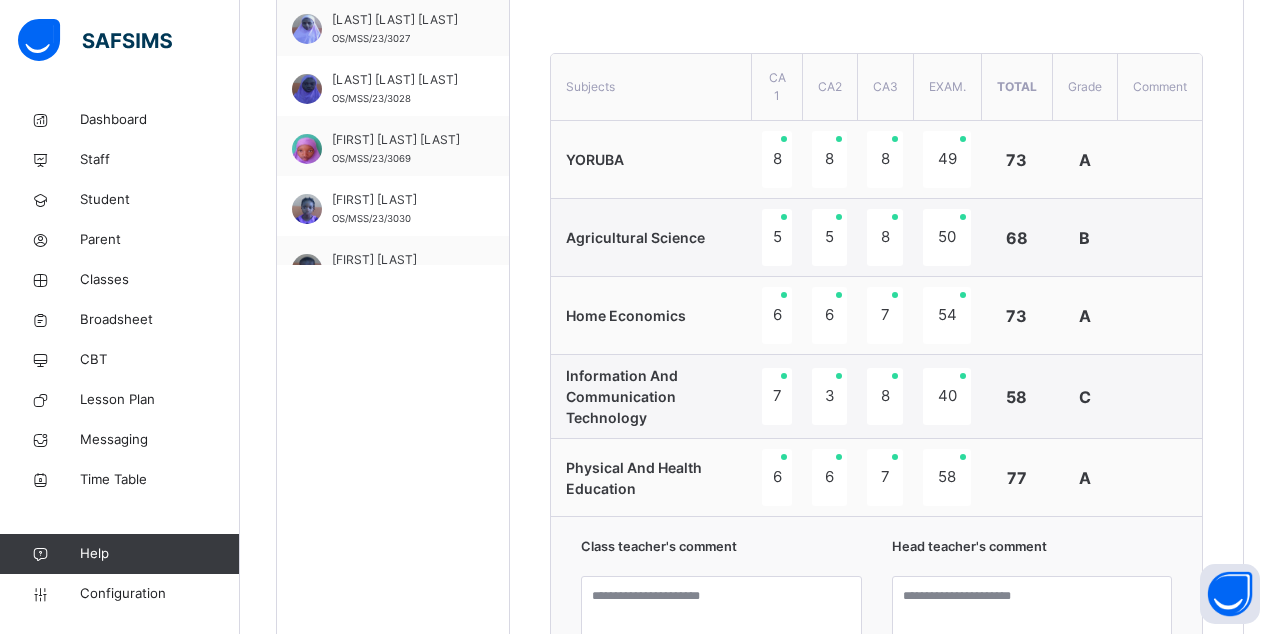 scroll, scrollTop: 916, scrollLeft: 0, axis: vertical 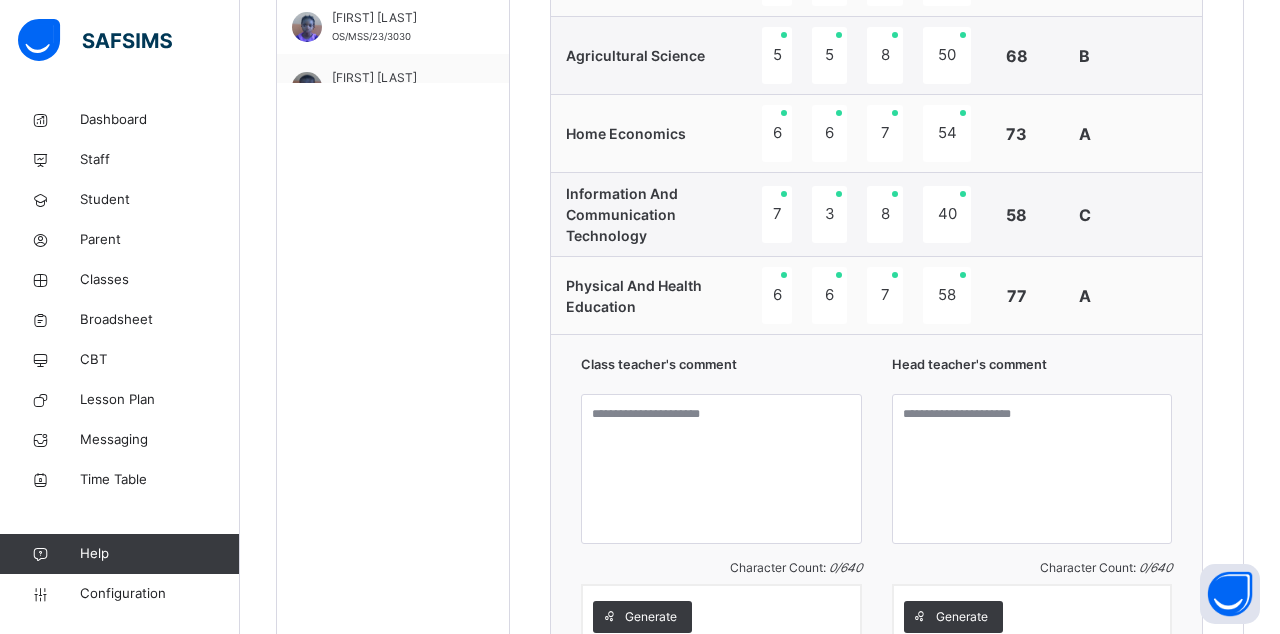 click on "Students   [LAST] [FIRST] [LAST] [LAST]  [LAST] [FIRST] [LAST]  [LAST] [FIRST] [LAST] [LAST]  [FIRST] [LAST] [LAST] [LAST]  [FIRST] [LAST] [LAST]  [LAST] [FIRST] [LAST] [LAST]  [FIRST] [LAST] [LAST] [LAST]  [LAST] [FIRST] [LAST] [LAST]  [LAST] [FIRST] [LAST] [LAST]  [FIRST] [LAST] [LAST] [LAST]  [FIRST] [LAST] [LAST] [LAST]  [FIRST] [LAST] [LAST] [LAST]  [FIRST] [LAST] [LAST] [LAST]  [FIRST] [LAST] [LAST] [LAST]  [FIRST] [LAST] [LAST] [LAST]  [FIRST] [LAST] [LAST] [LAST]  [FIRST] [LAST] [LAST] [LAST]  [FIRST] [LAST] [LAST] [LAST]  [FIRST] [LAST] [LAST] [LAST]  [FIRST] [LAST] [LAST] [LAST]  [FIRST] [LAST] [LAST] [LAST]  [FIRST] [LAST] [LAST] [LAST]  [FIRST] [LAST] [LAST] [LAST]  [FIRST] [LAST] [LAST] [LAST]  [FIRST] [LAST] [LAST] [LAST]  [FIRST] [LAST] [LAST] [LAST]  [FIRST] [LAST] [LAST] [LAST]  [FIRST] [LAST] [LAST] [LAST]  [FIRST] [LAST] [LAST] [LAST]  [FIRST] [LAST] [LAST] [LAST]  [FIRST] [LAST] [LAST] [LAST]  [FIRST] [LAST] [LAST] [LAST]  [FIRST] [LAST] [LAST] [LAST]  [FIRST] [LAST] [LAST] [LAST]" at bounding box center (393, 191) 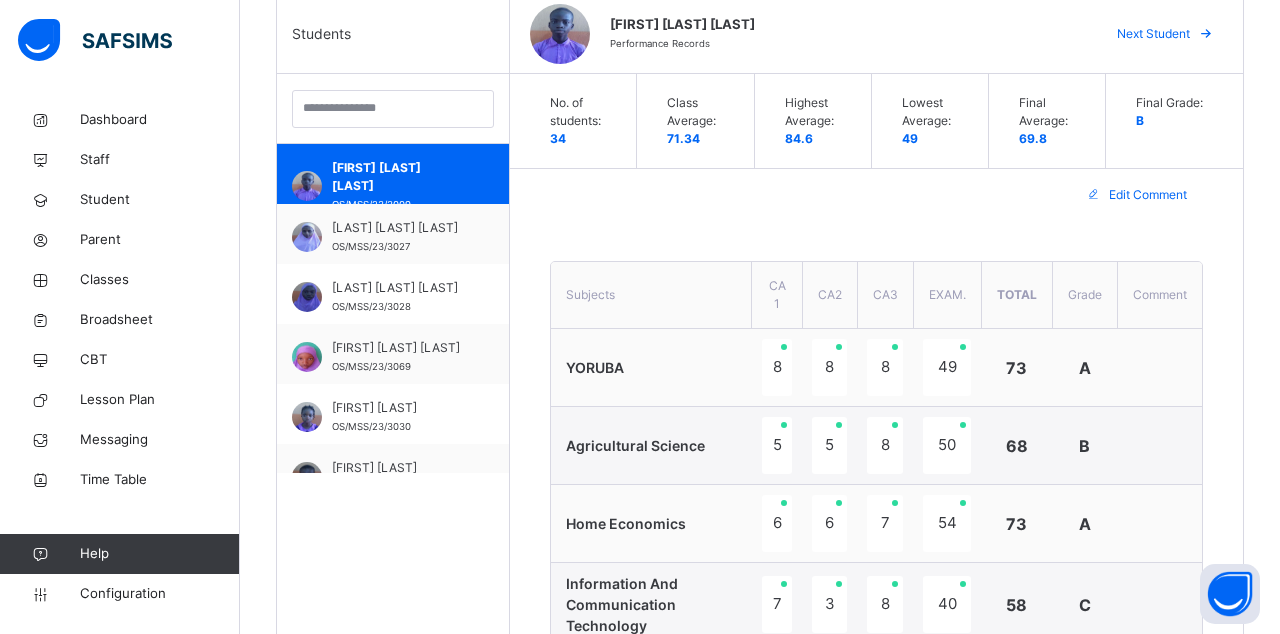scroll, scrollTop: 592, scrollLeft: 0, axis: vertical 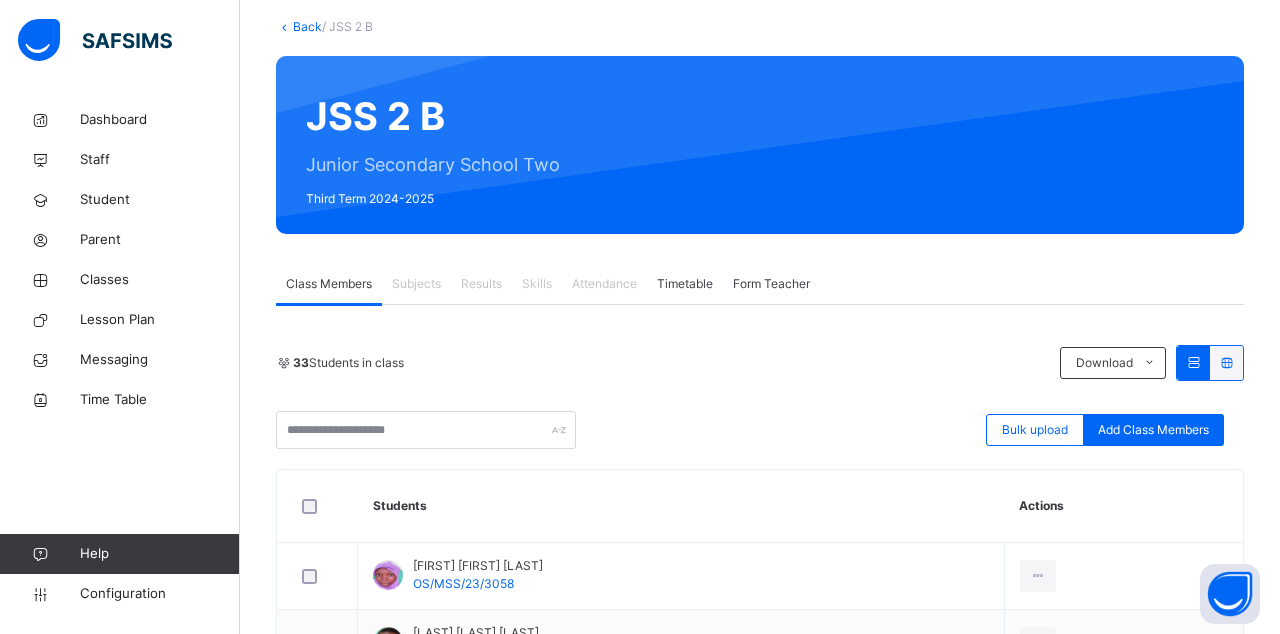click on "Results" at bounding box center [481, 284] 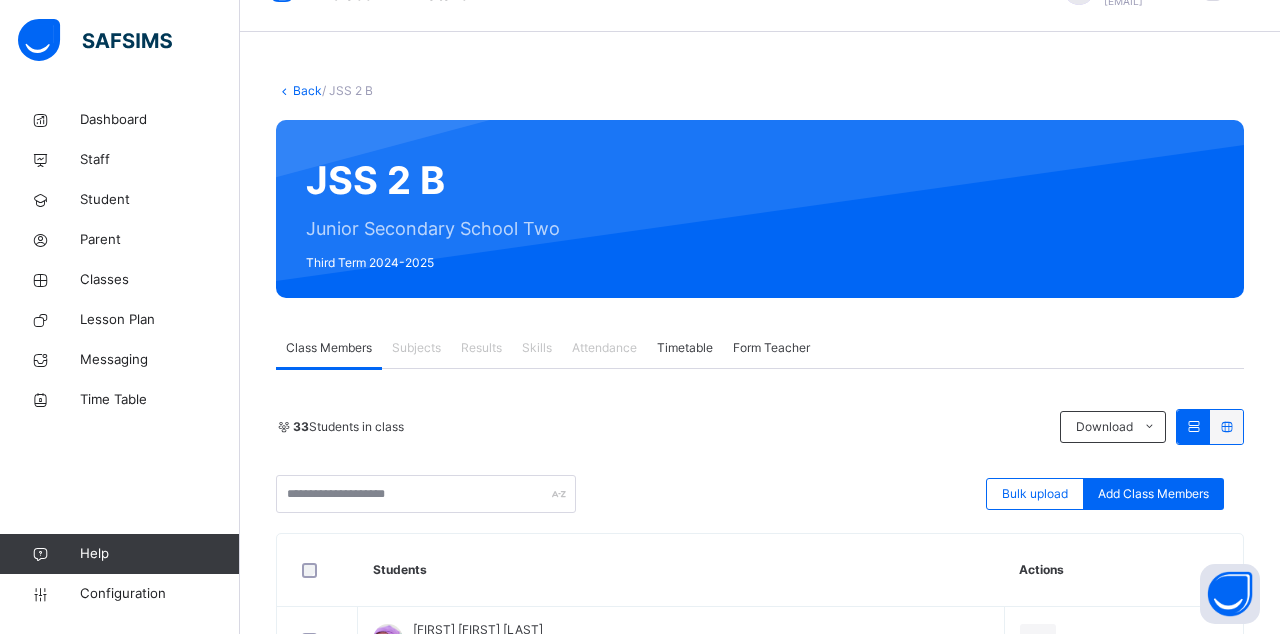 scroll, scrollTop: 40, scrollLeft: 0, axis: vertical 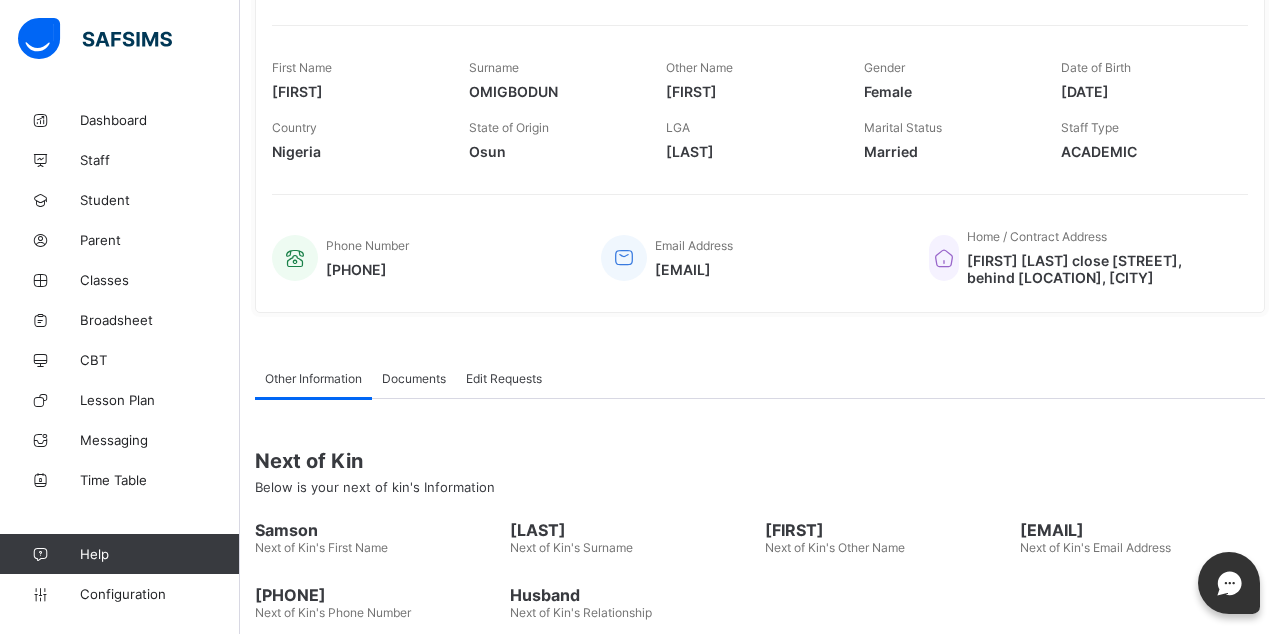 click on "Classes" at bounding box center [160, 280] 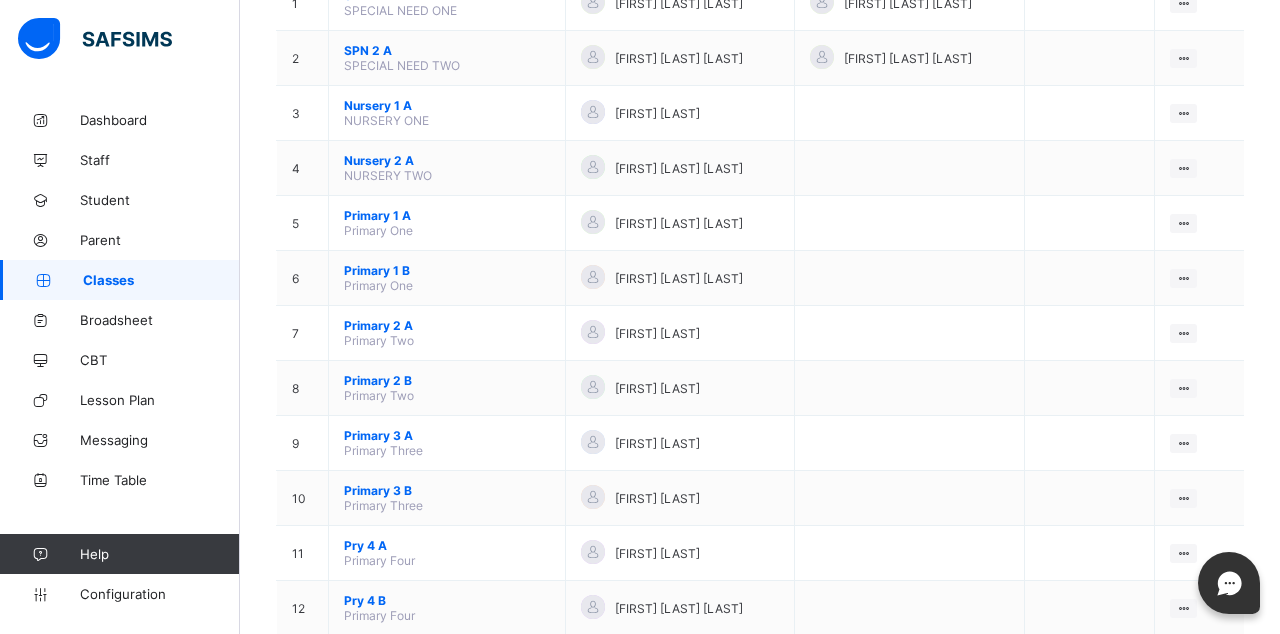scroll, scrollTop: 448, scrollLeft: 0, axis: vertical 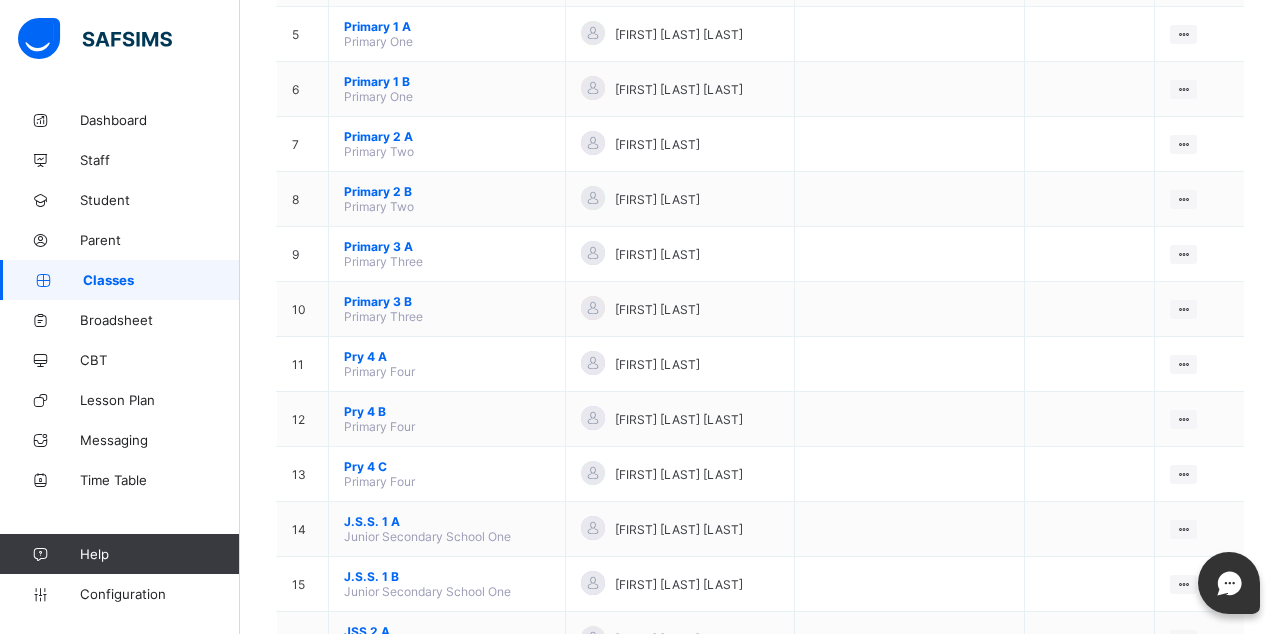 click on "JSS 2   B" at bounding box center [447, 686] 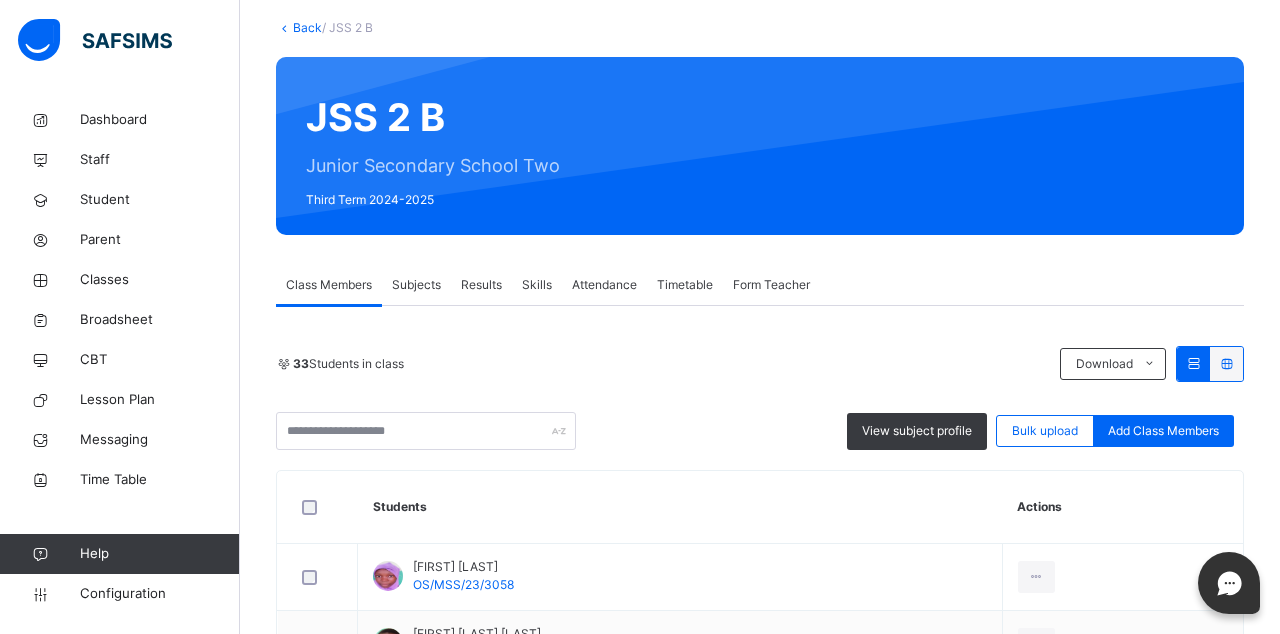 scroll, scrollTop: 117, scrollLeft: 0, axis: vertical 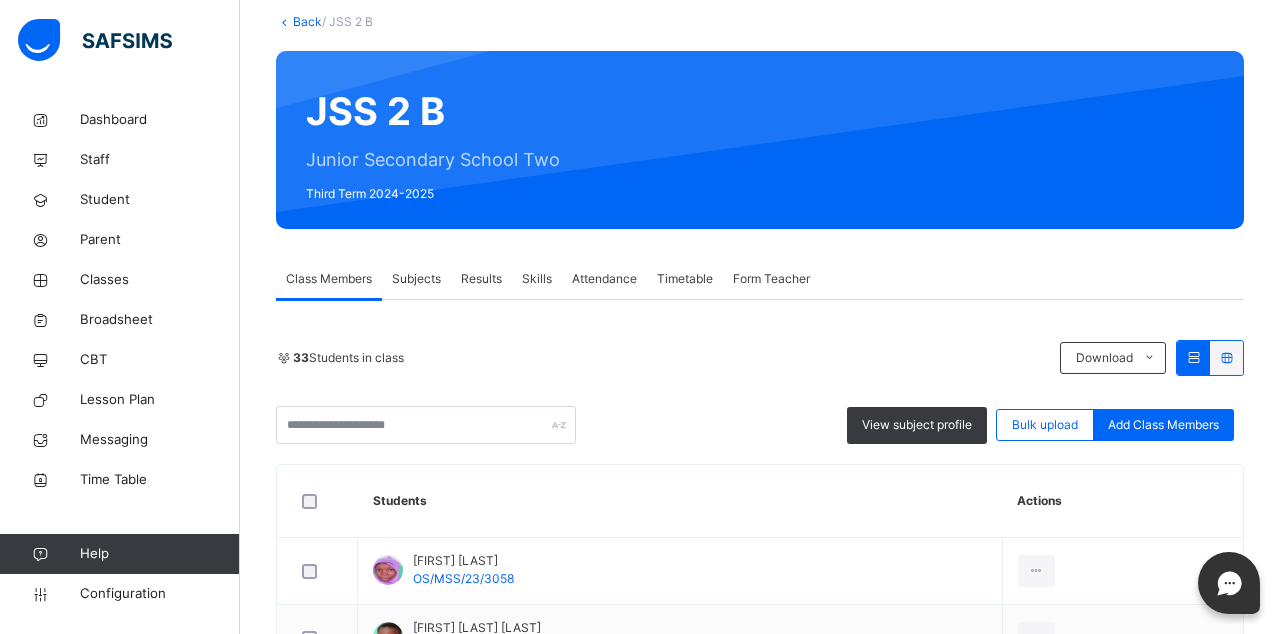 click on "Results" at bounding box center (481, 279) 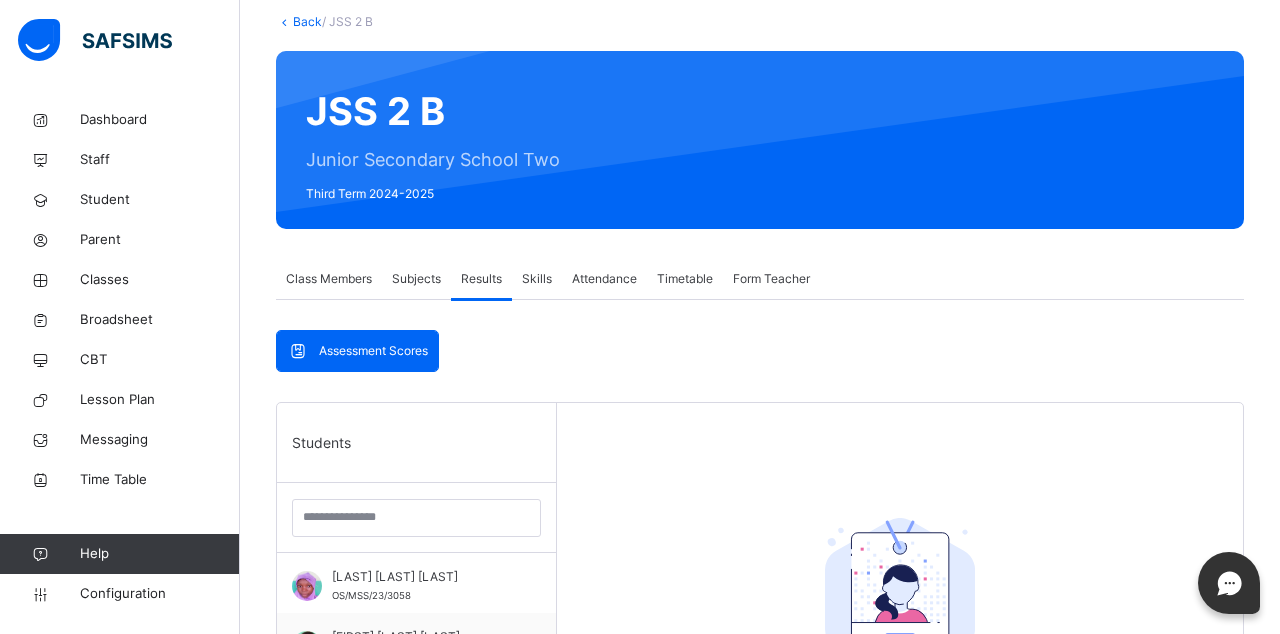 click on "ADETUNJI  ZAINAB OLUWAKEMI" at bounding box center (421, 577) 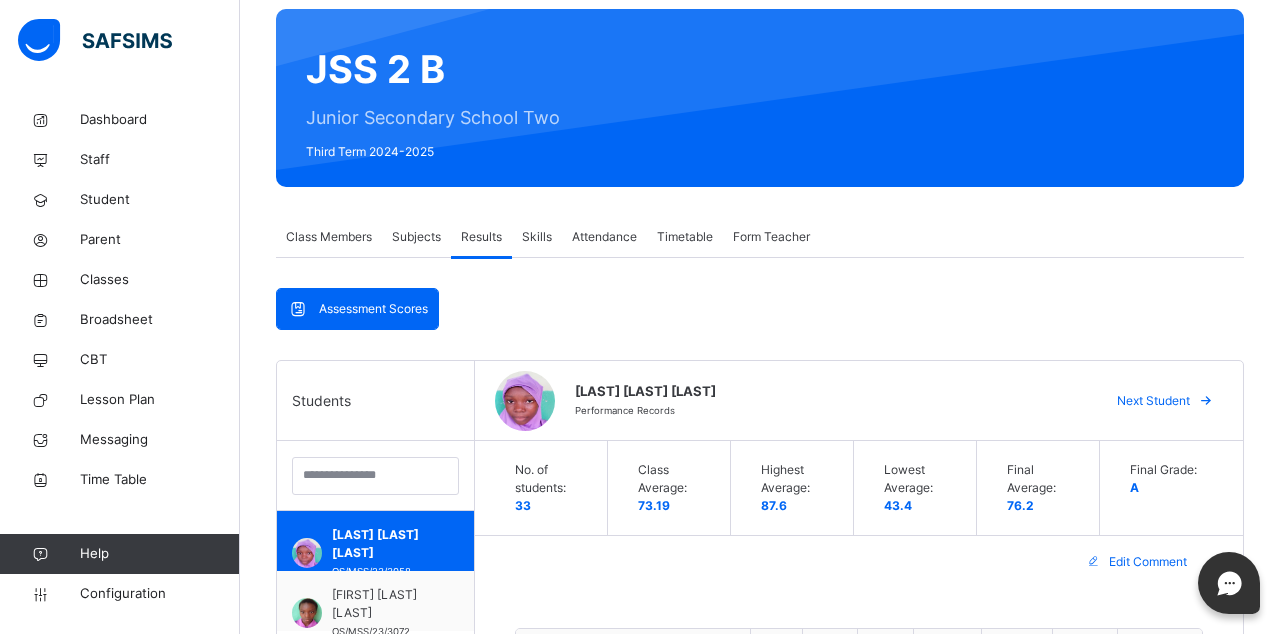 scroll, scrollTop: 150, scrollLeft: 0, axis: vertical 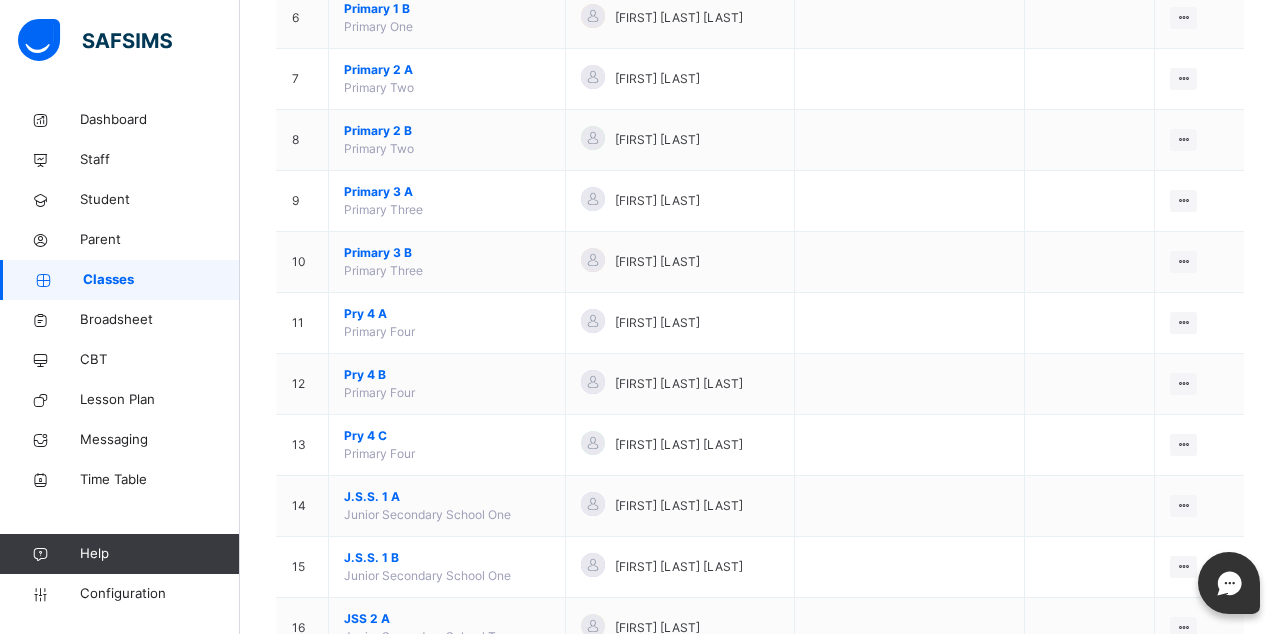 click at bounding box center (1183, 506) 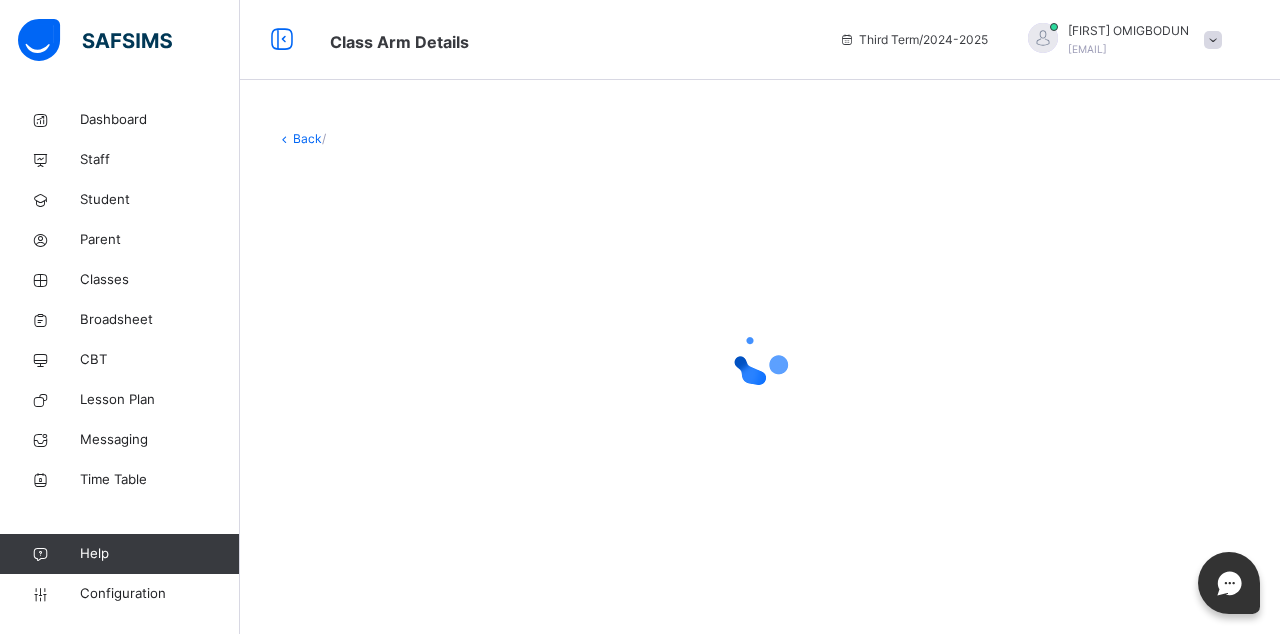 scroll, scrollTop: 0, scrollLeft: 0, axis: both 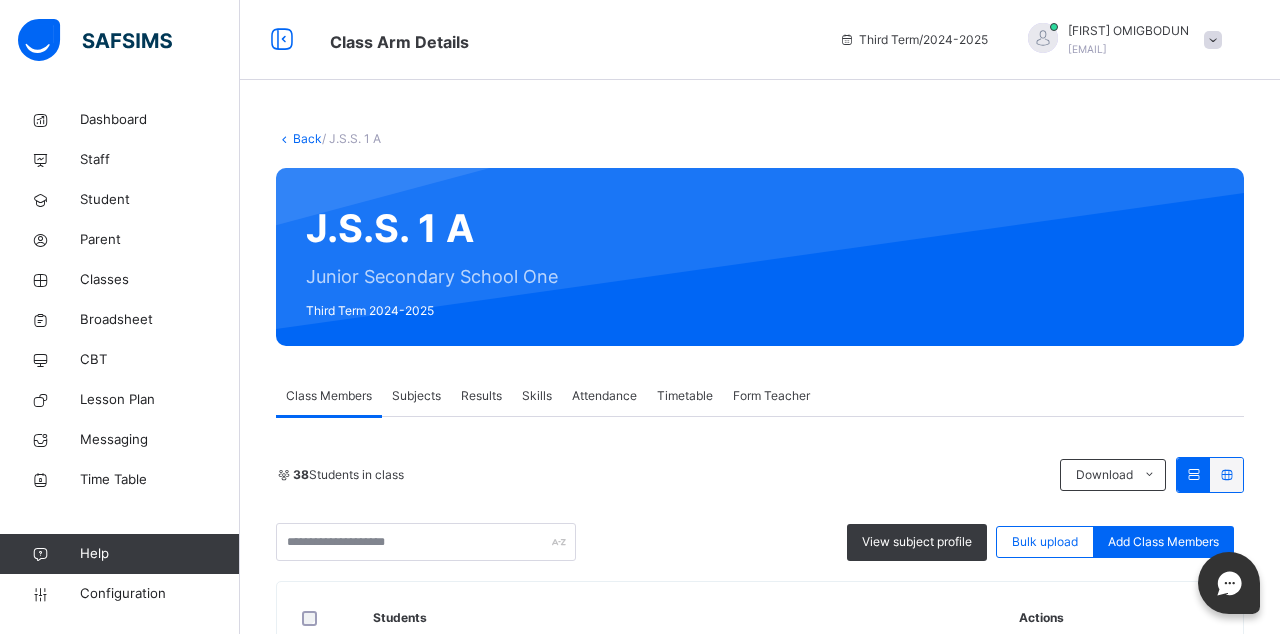 click on "Results" at bounding box center [481, 396] 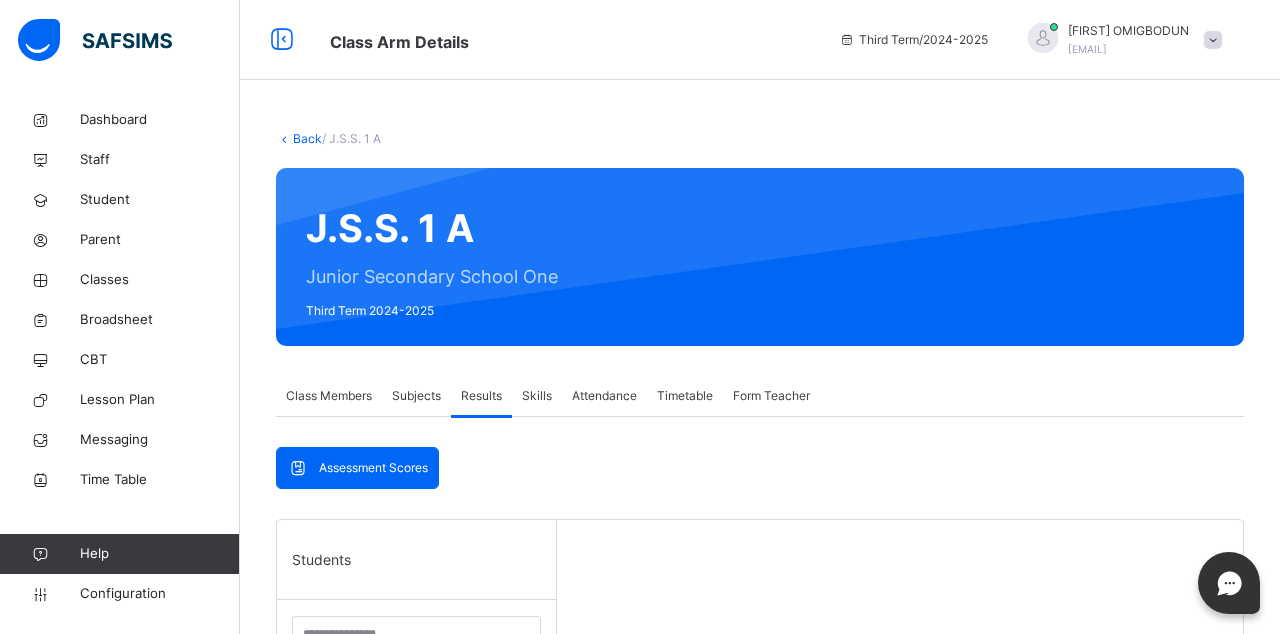 click on "OS/MSS/24/3094" at bounding box center [371, 712] 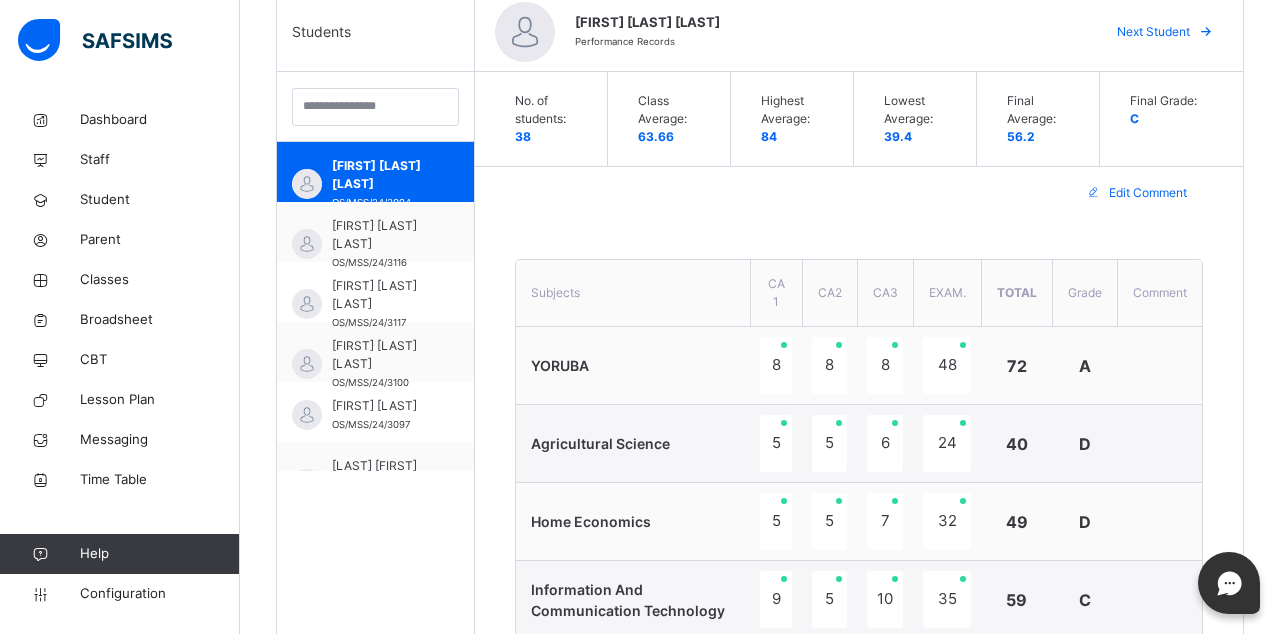 scroll, scrollTop: 528, scrollLeft: 0, axis: vertical 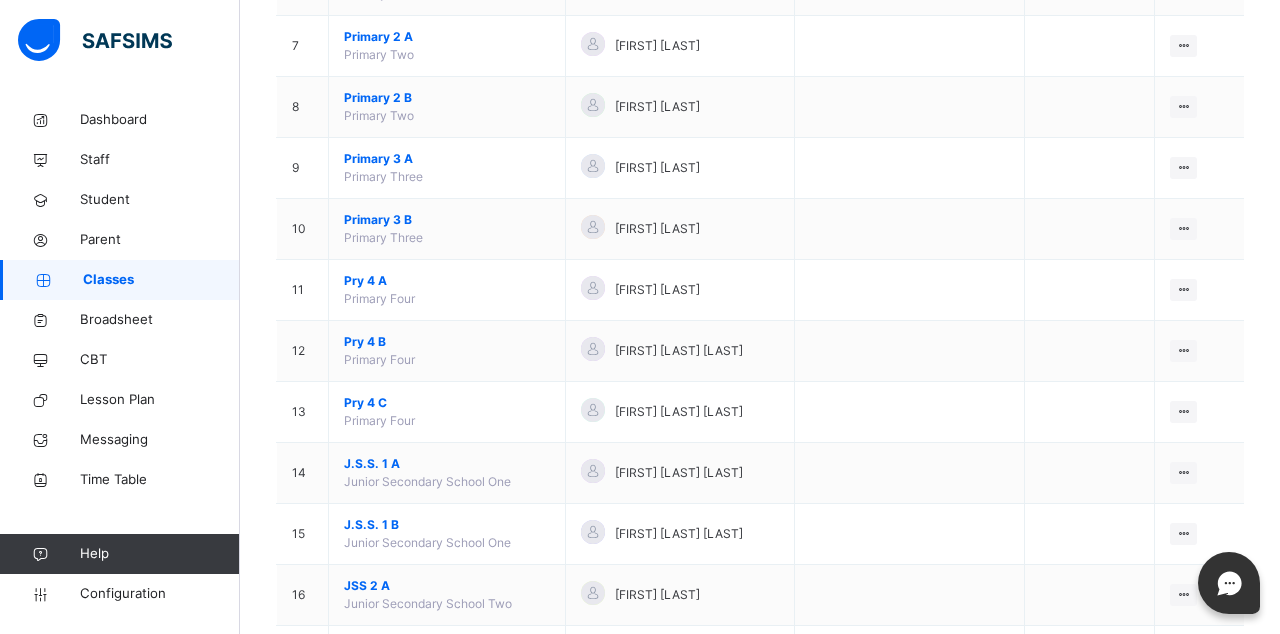 click on "J.S.S. 1   B" at bounding box center [447, 525] 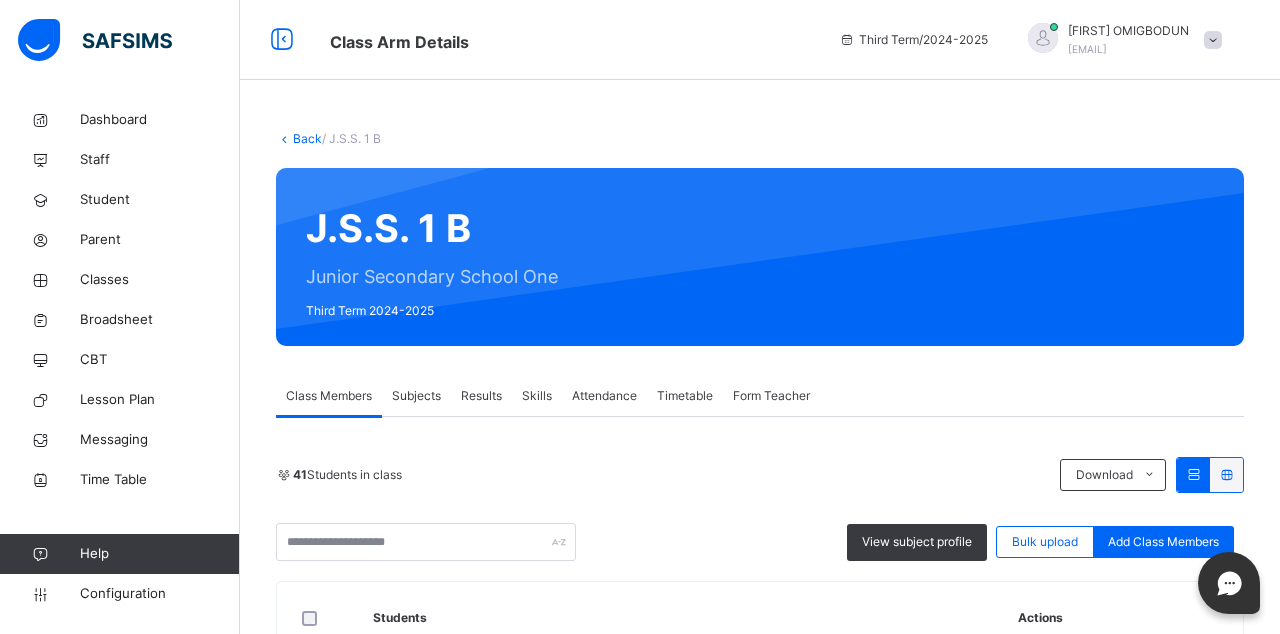 scroll, scrollTop: 167, scrollLeft: 0, axis: vertical 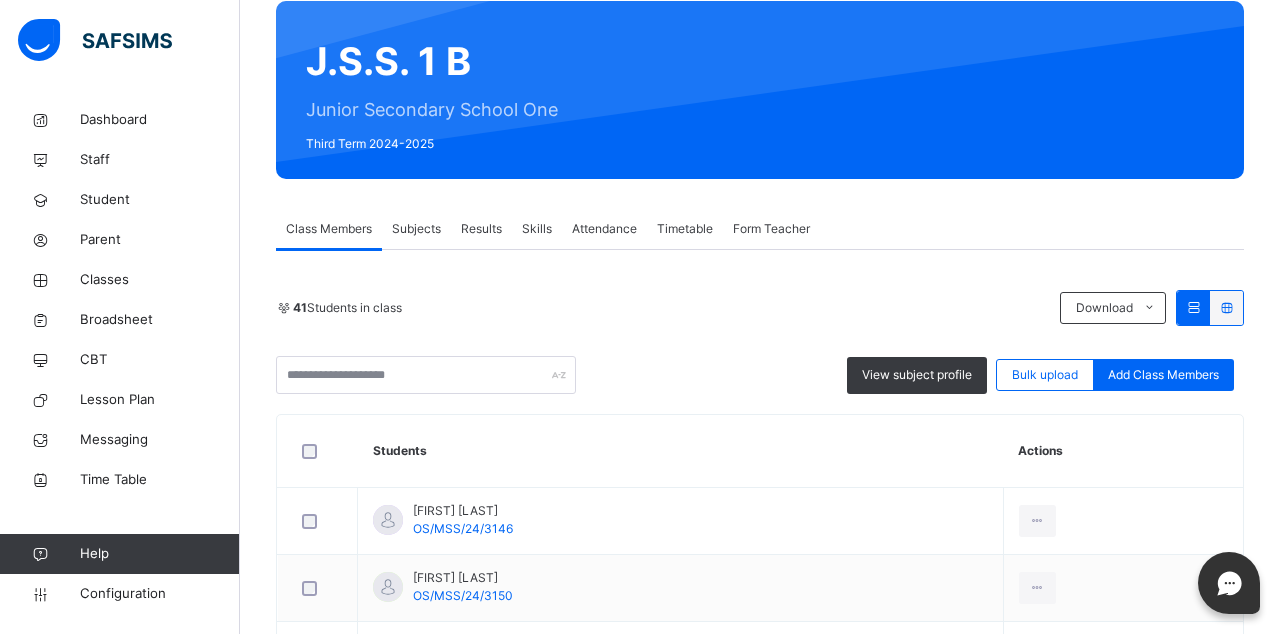 click on "Results" at bounding box center [481, 229] 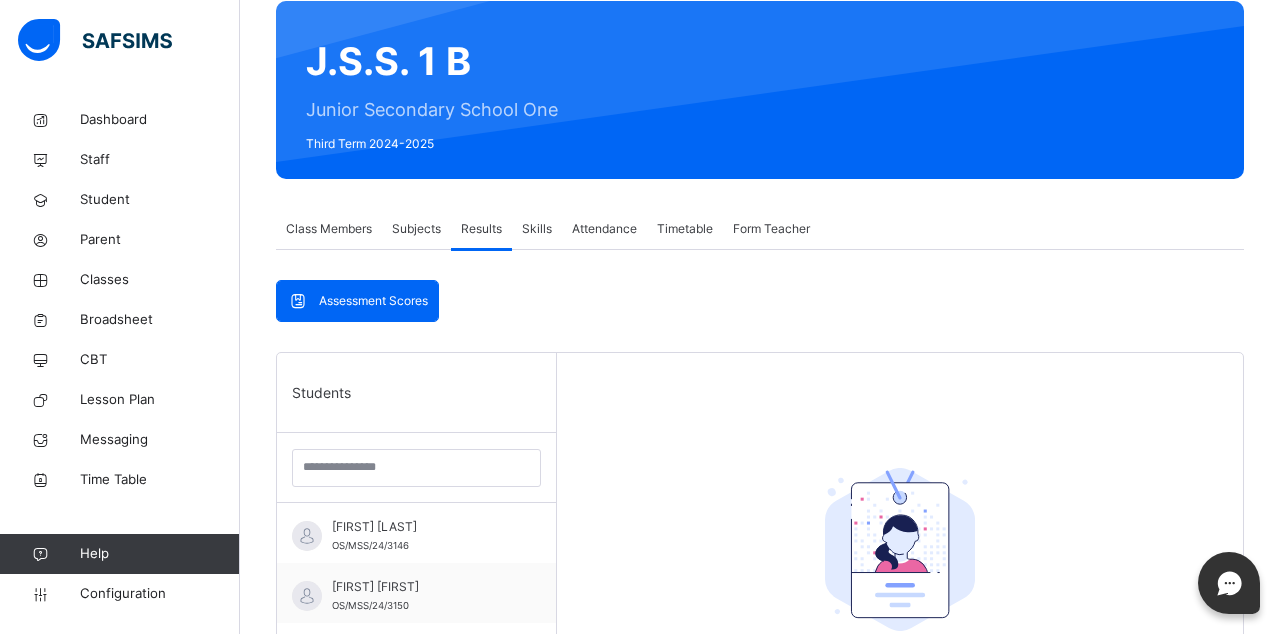 click on "OS/MSS/24/3146" at bounding box center [370, 545] 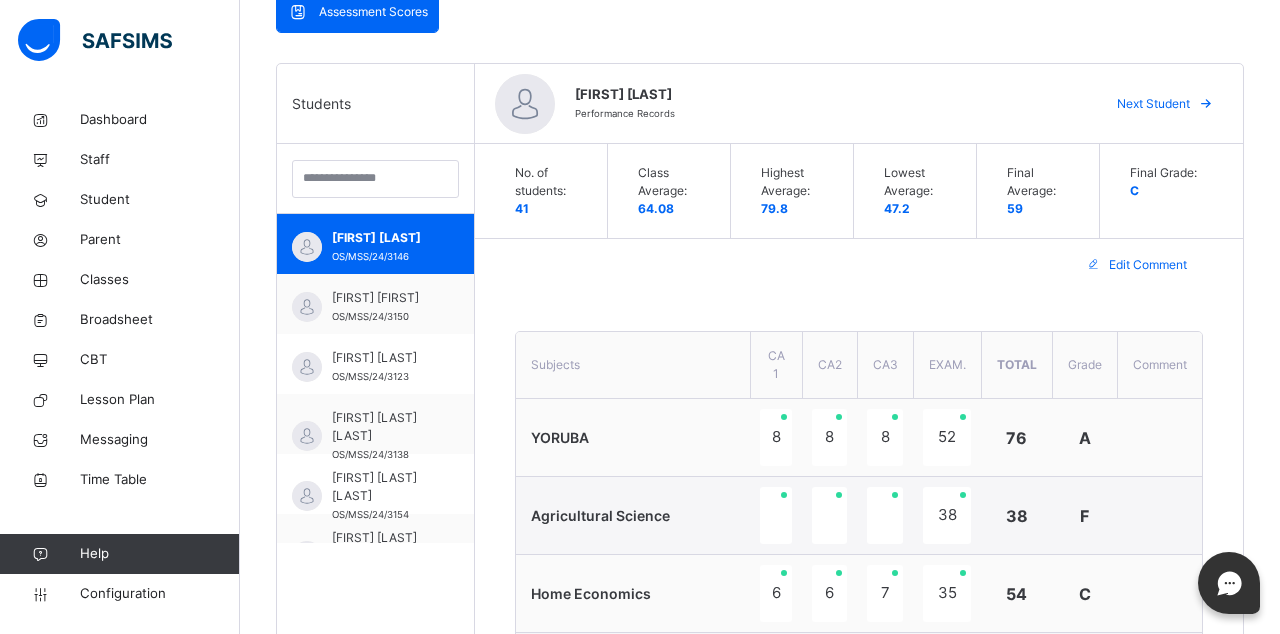 scroll, scrollTop: 431, scrollLeft: 0, axis: vertical 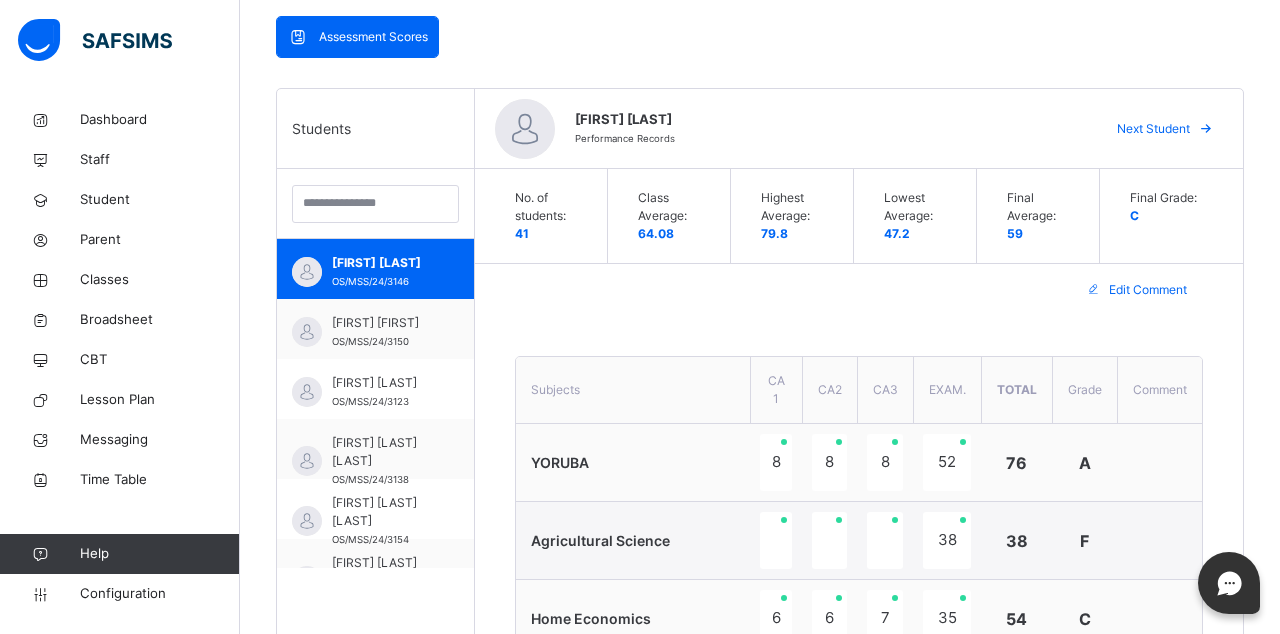 click on "ABDULHAKEEM MUSLIMAH" at bounding box center (380, 323) 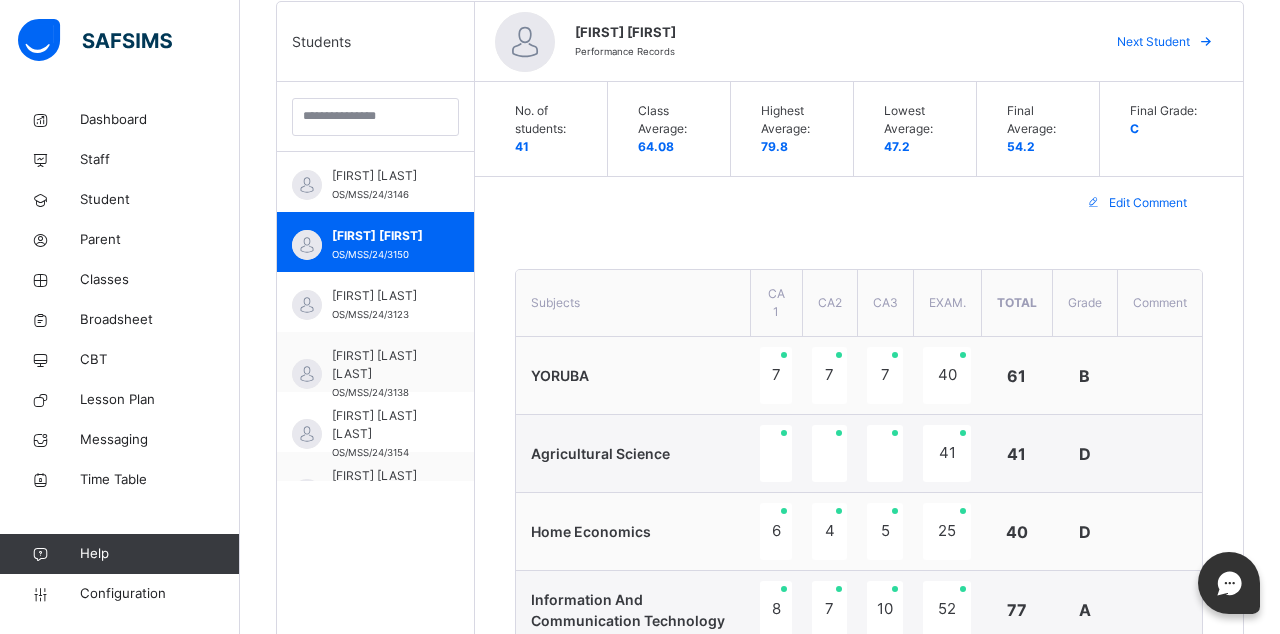 scroll, scrollTop: 516, scrollLeft: 0, axis: vertical 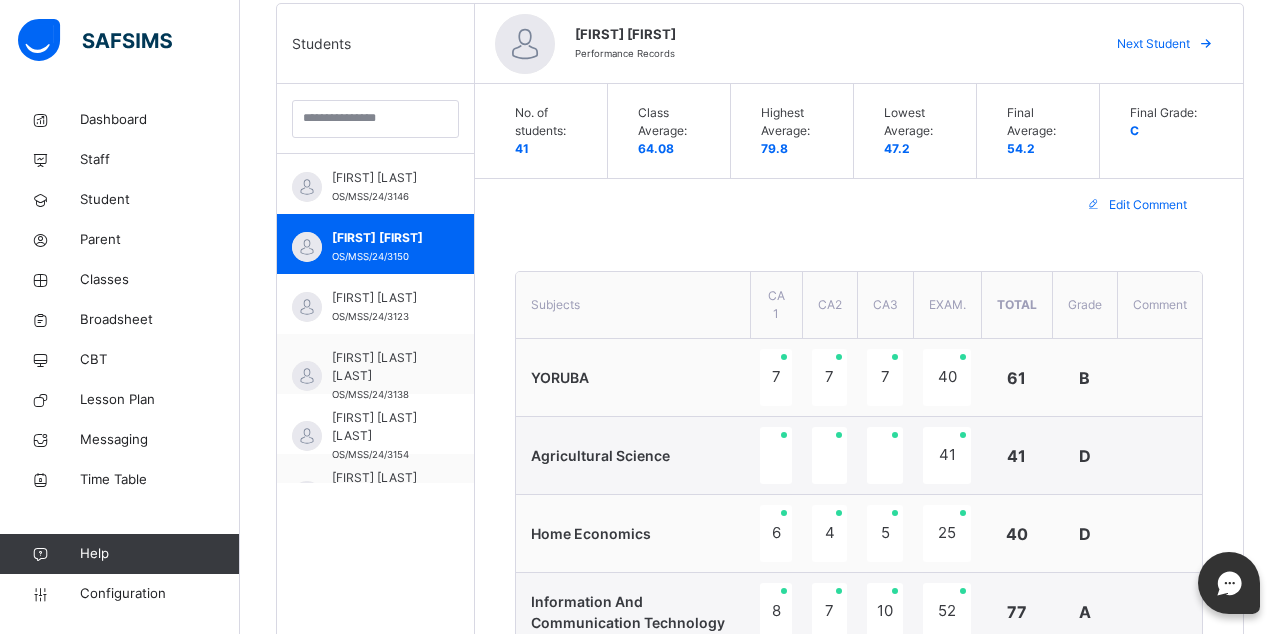 click at bounding box center [1206, 44] 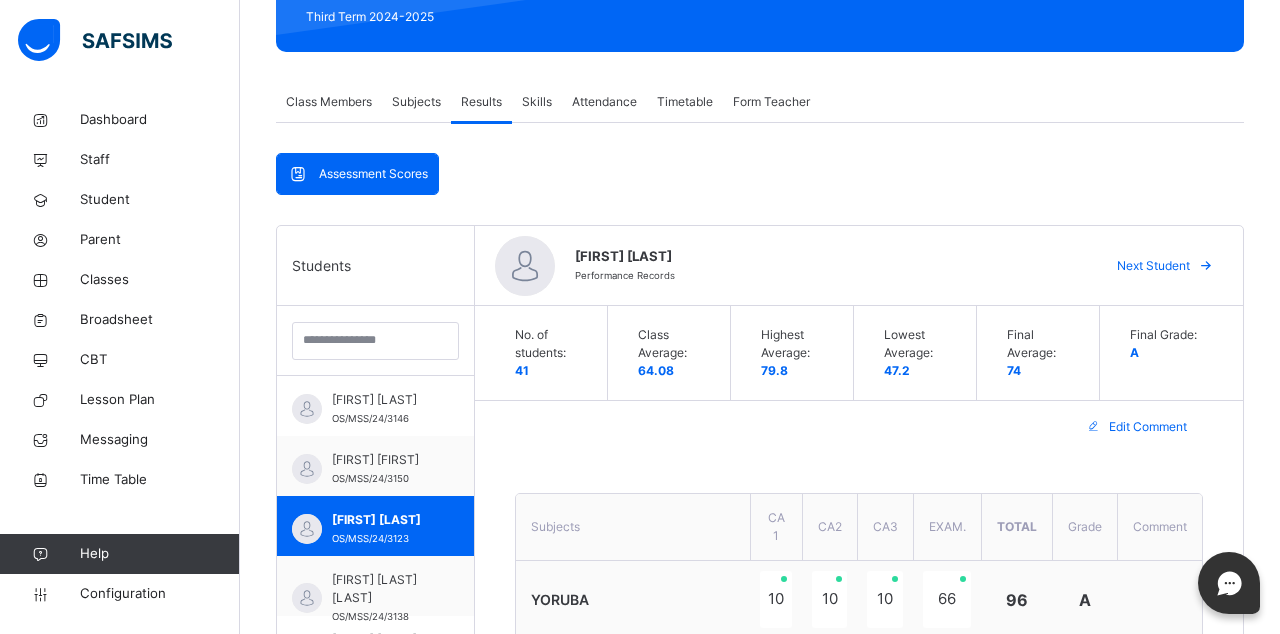 scroll, scrollTop: 54, scrollLeft: 0, axis: vertical 